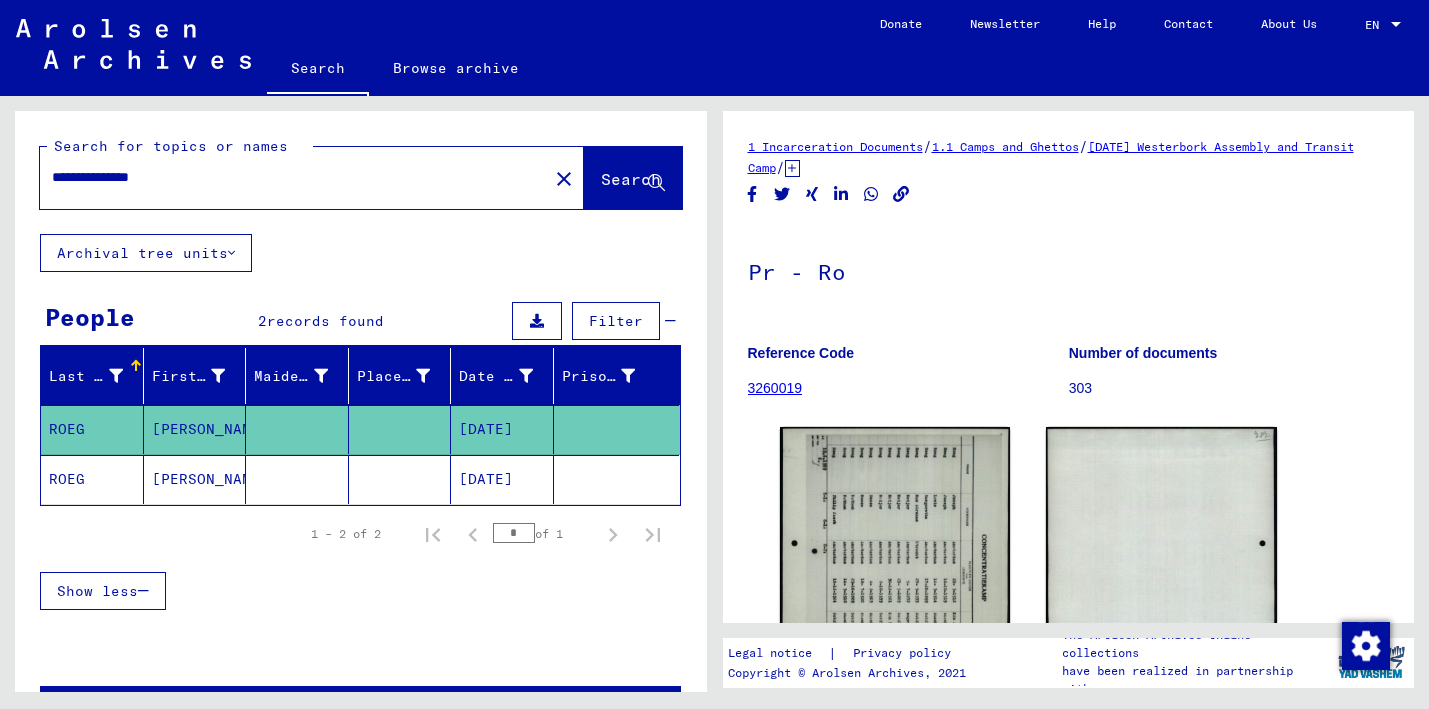scroll, scrollTop: 0, scrollLeft: 0, axis: both 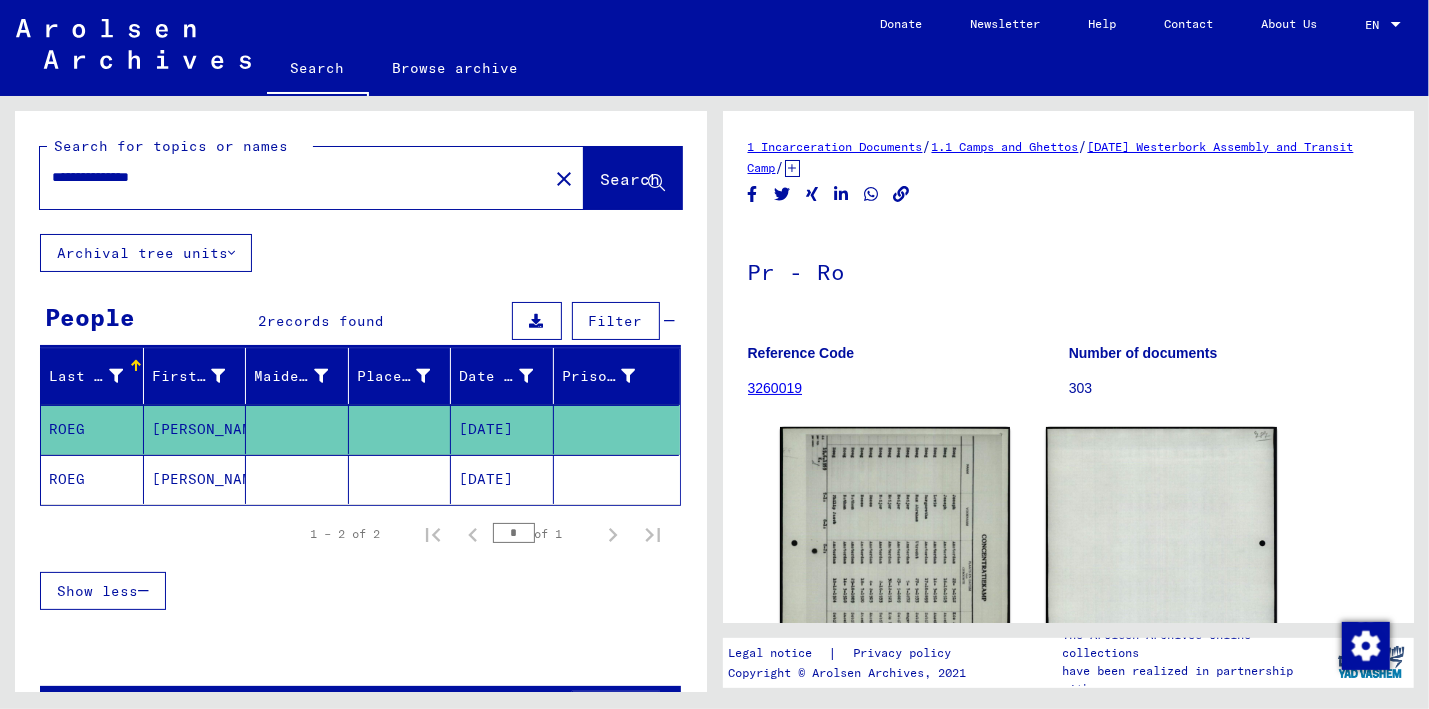 click on "**********" at bounding box center (294, 177) 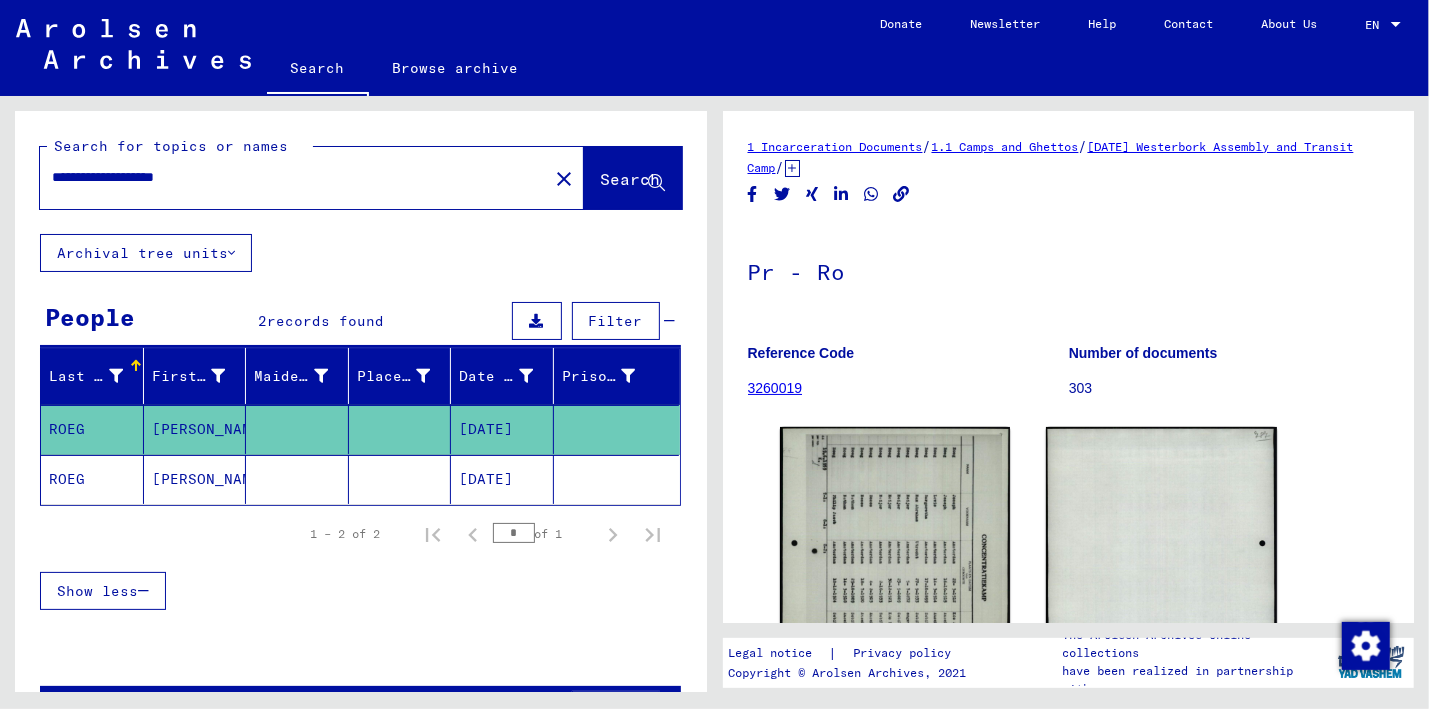 drag, startPoint x: 70, startPoint y: 176, endPoint x: 102, endPoint y: 144, distance: 45.254833 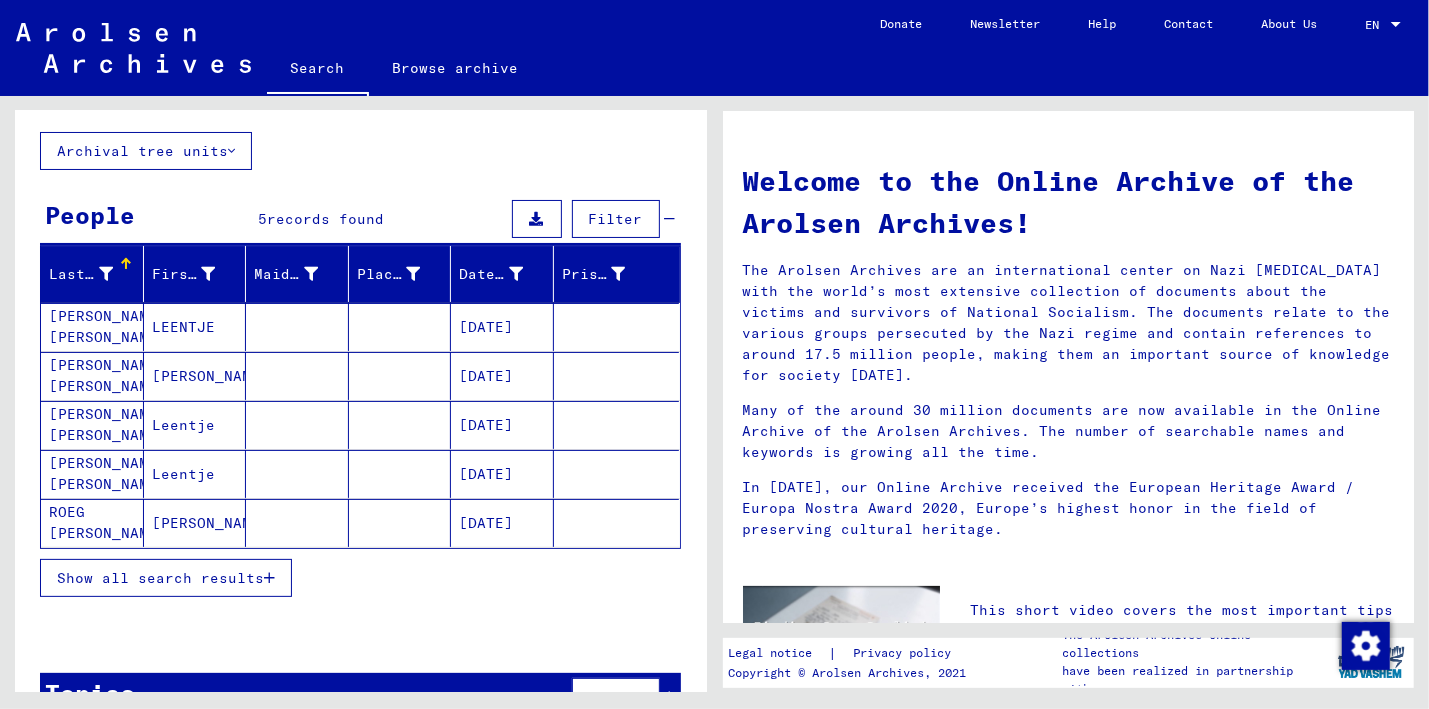 scroll, scrollTop: 156, scrollLeft: 0, axis: vertical 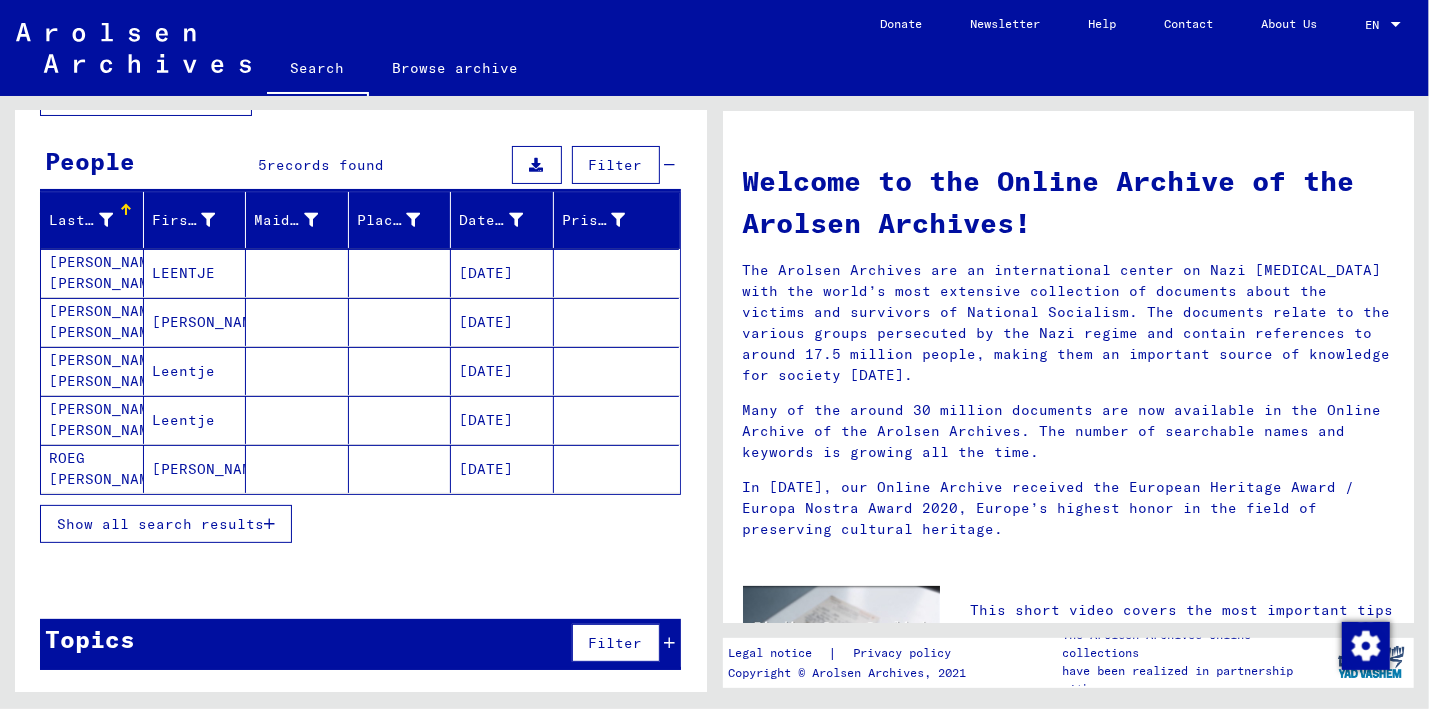 click on "ROEG [PERSON_NAME]" 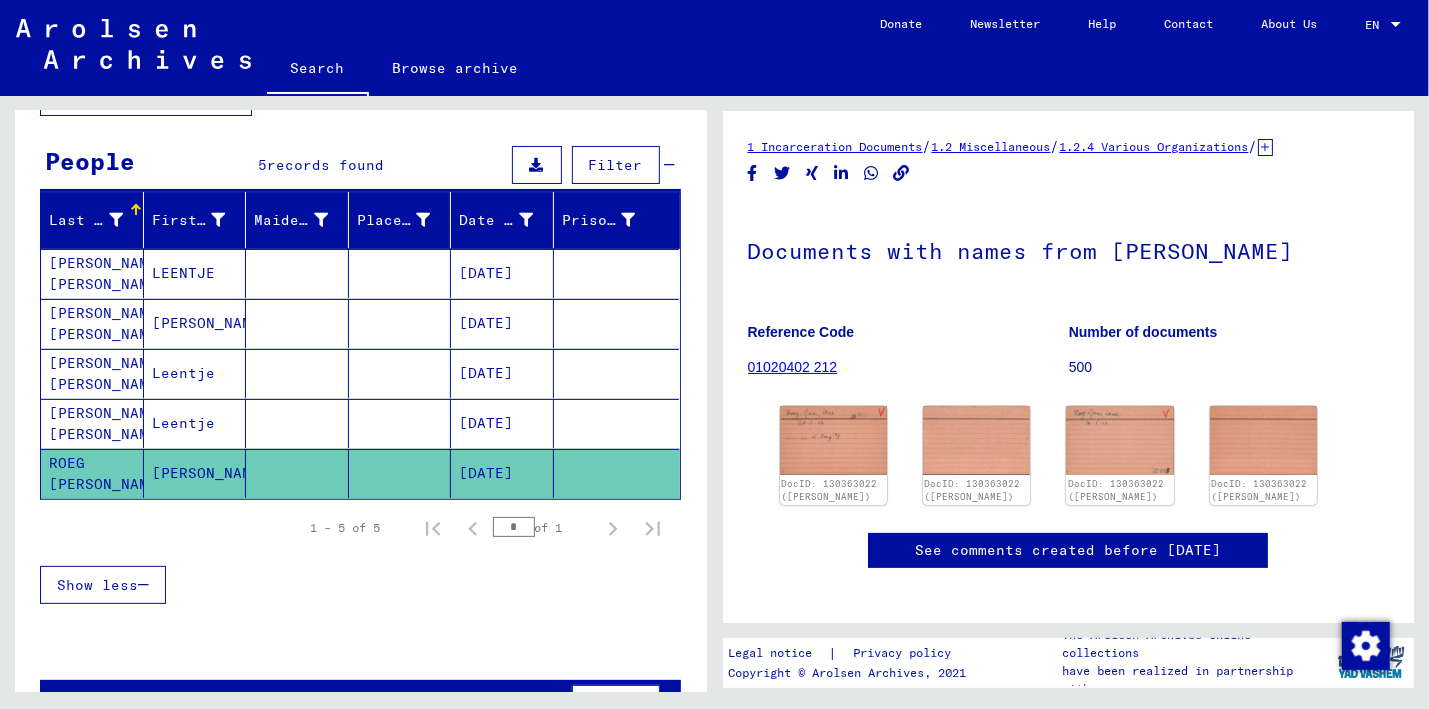 click on "[PERSON_NAME] [PERSON_NAME]" at bounding box center [92, 473] 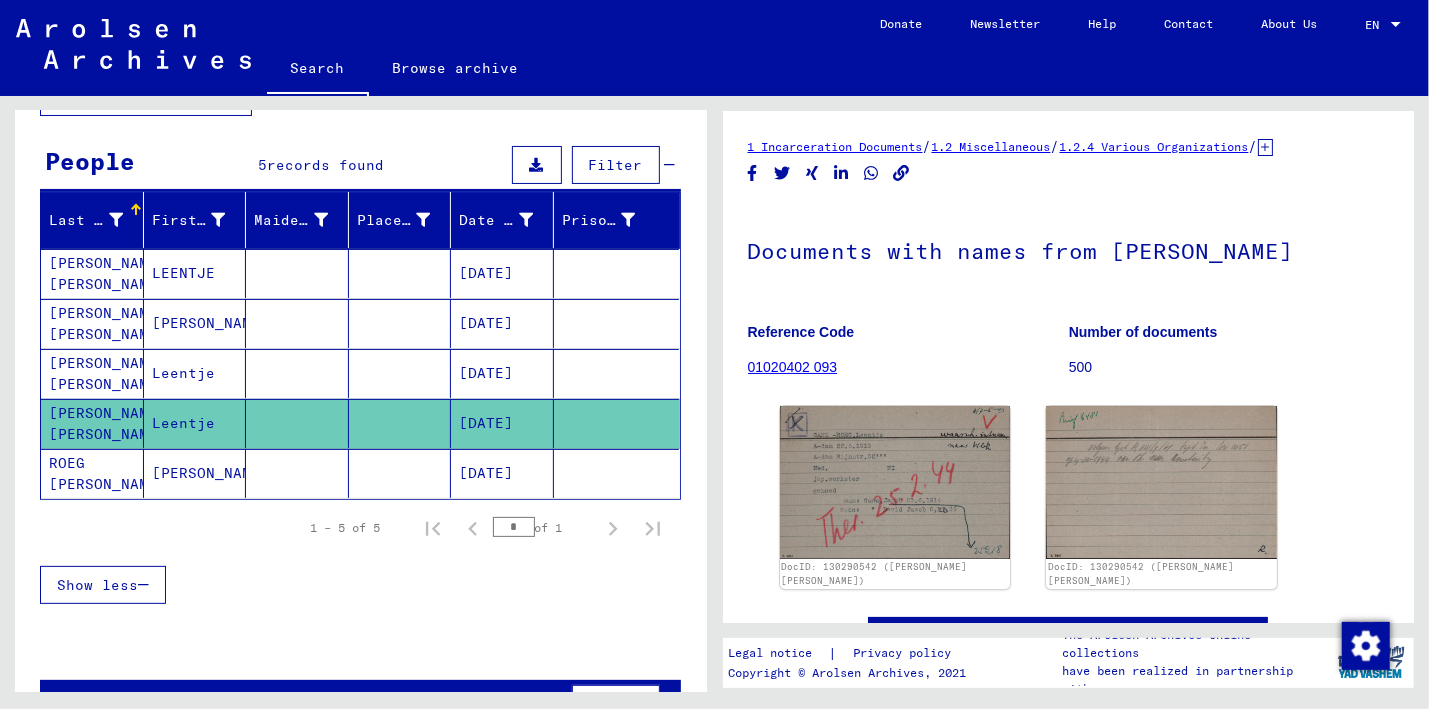 click on "[PERSON_NAME] [PERSON_NAME]" at bounding box center (92, 423) 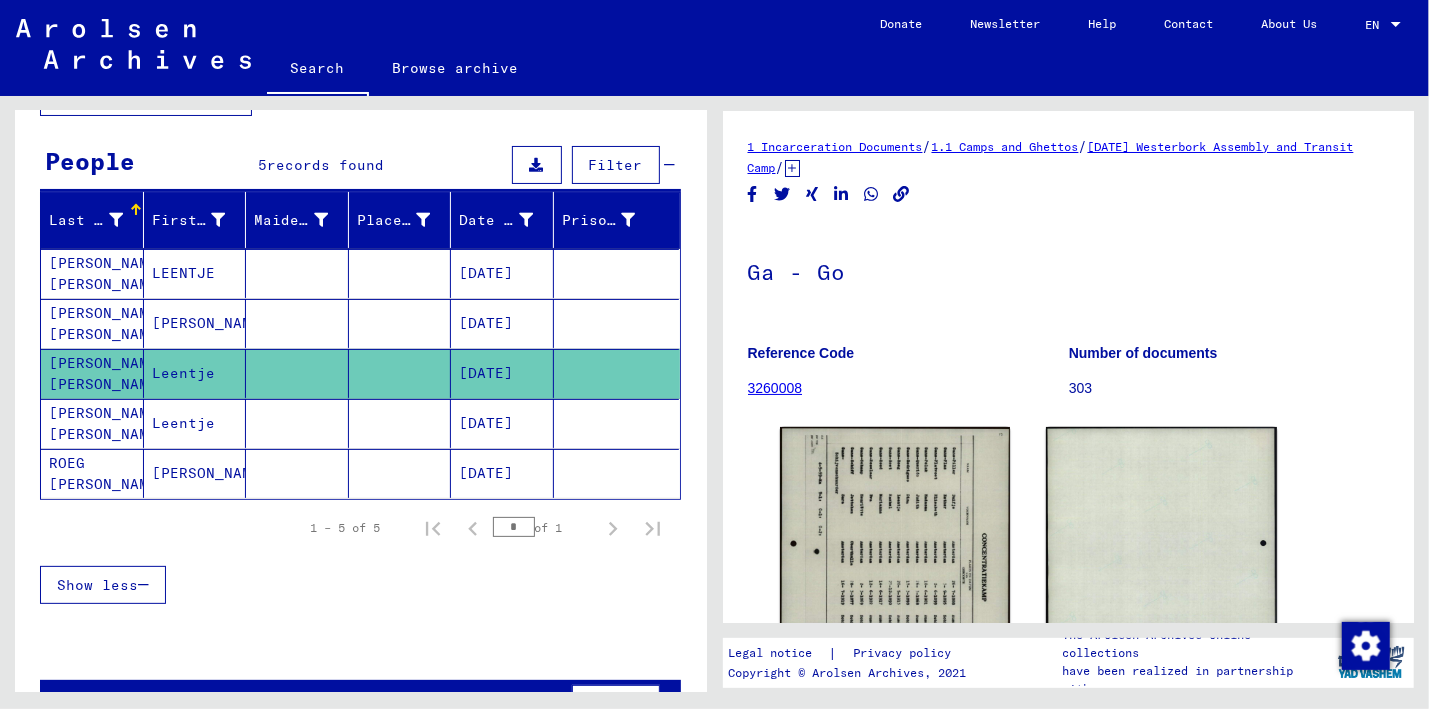 click on "[PERSON_NAME] [PERSON_NAME]" at bounding box center (92, 373) 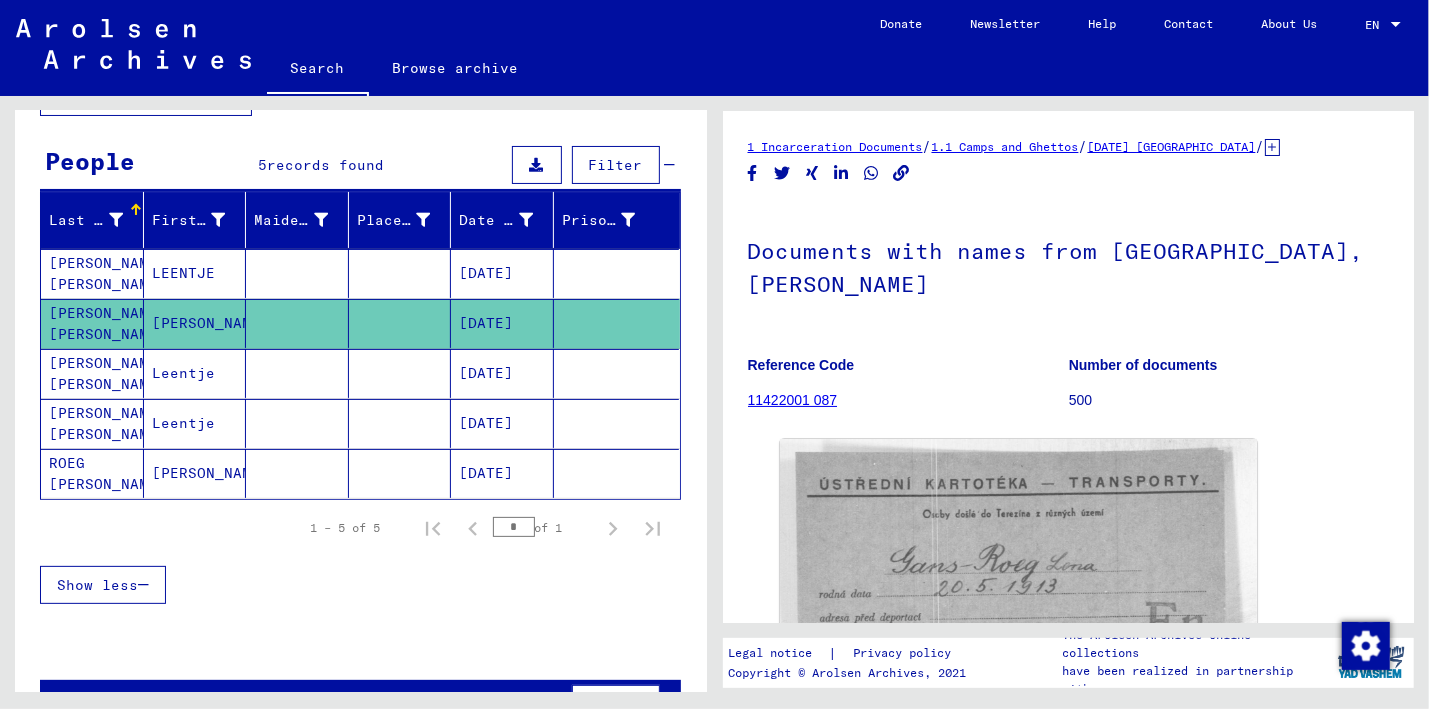 click on "[PERSON_NAME] [PERSON_NAME]" at bounding box center [92, 323] 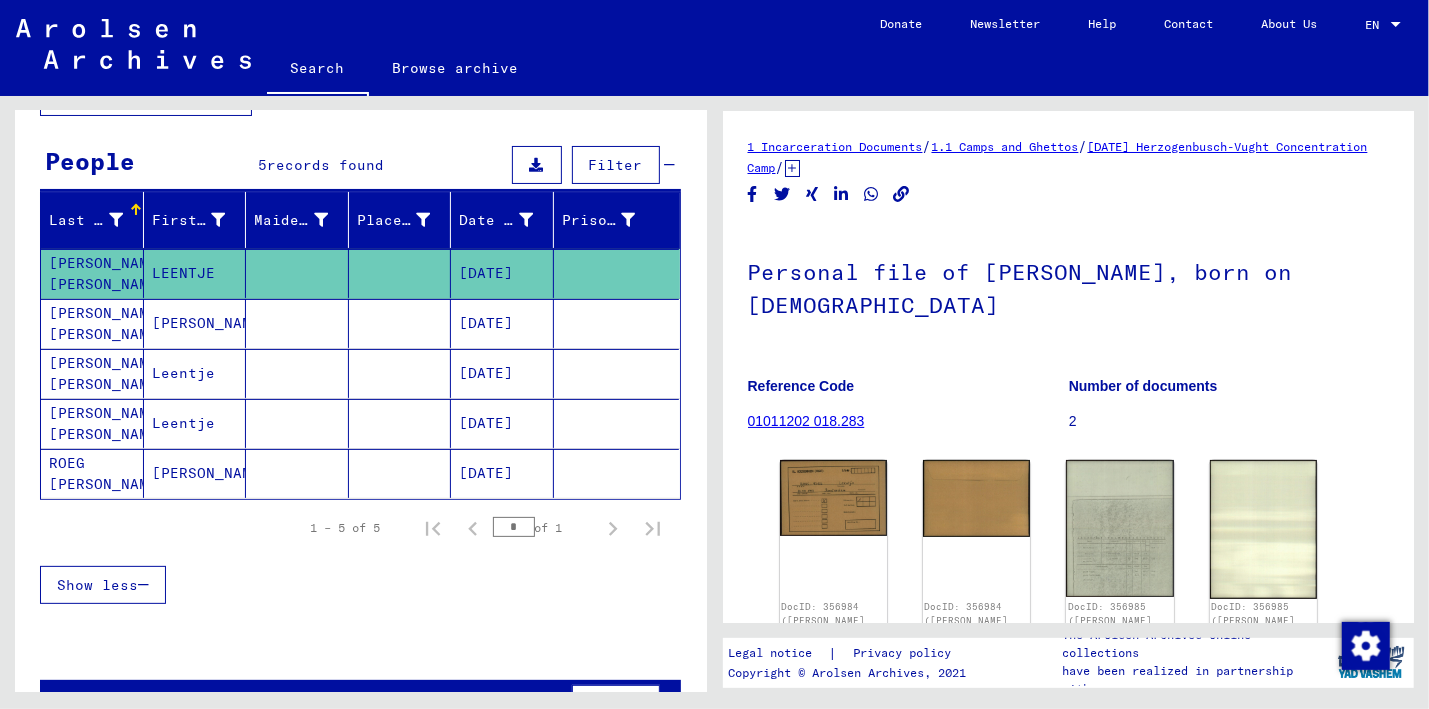click on "ROEG [PERSON_NAME]" 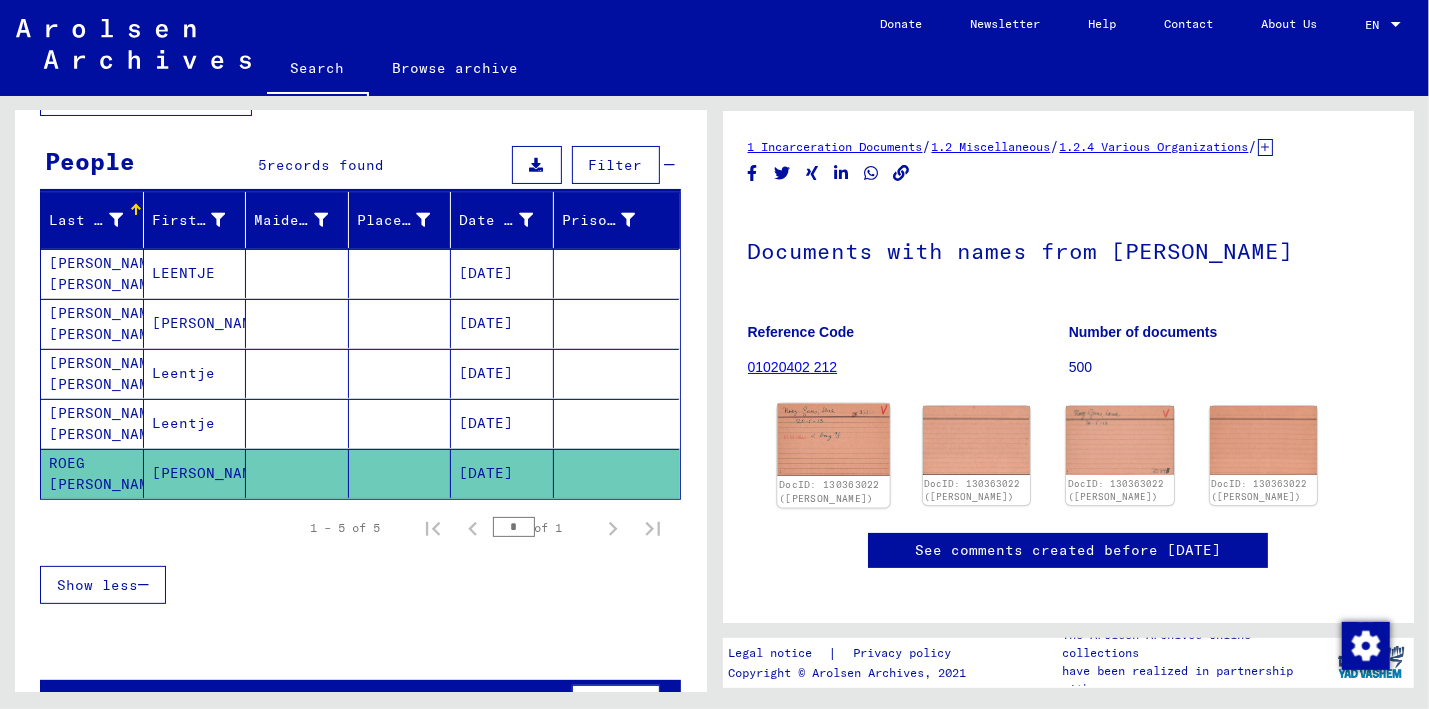 click 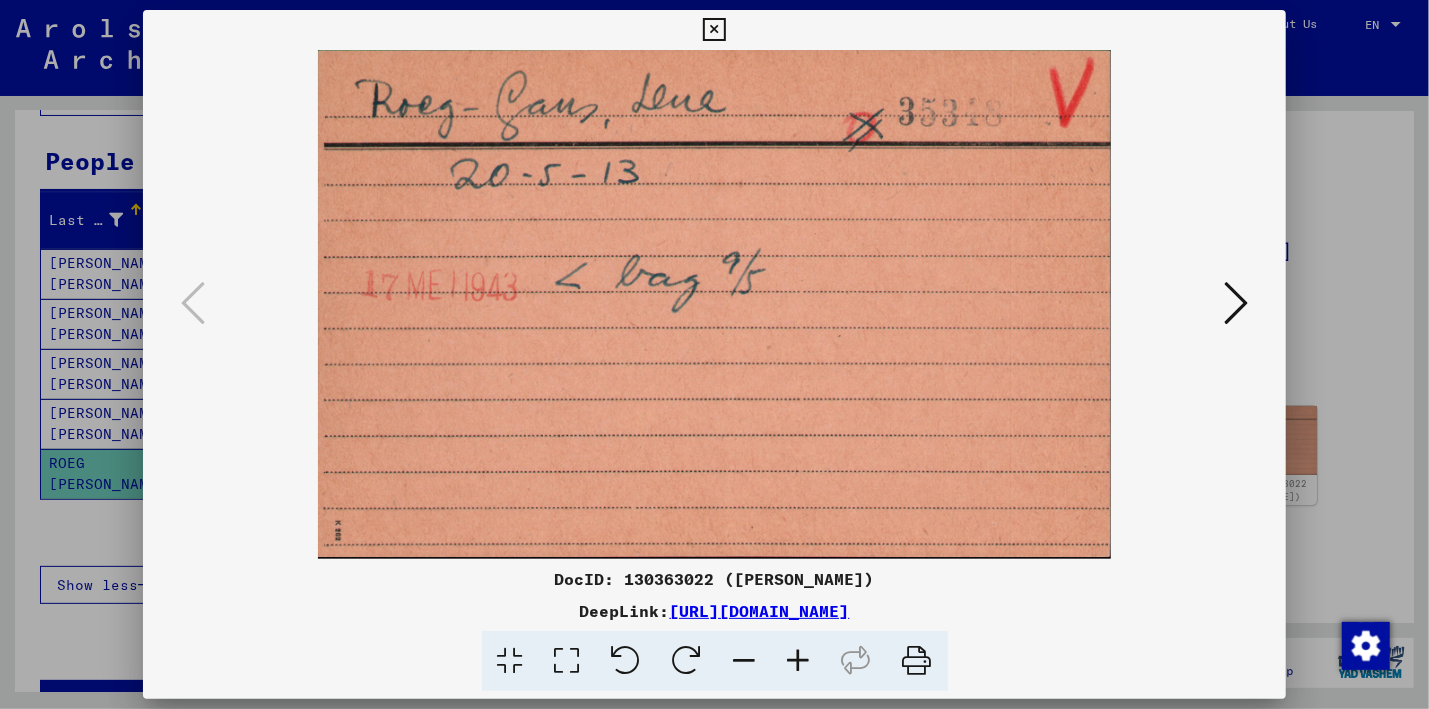 click at bounding box center (1236, 303) 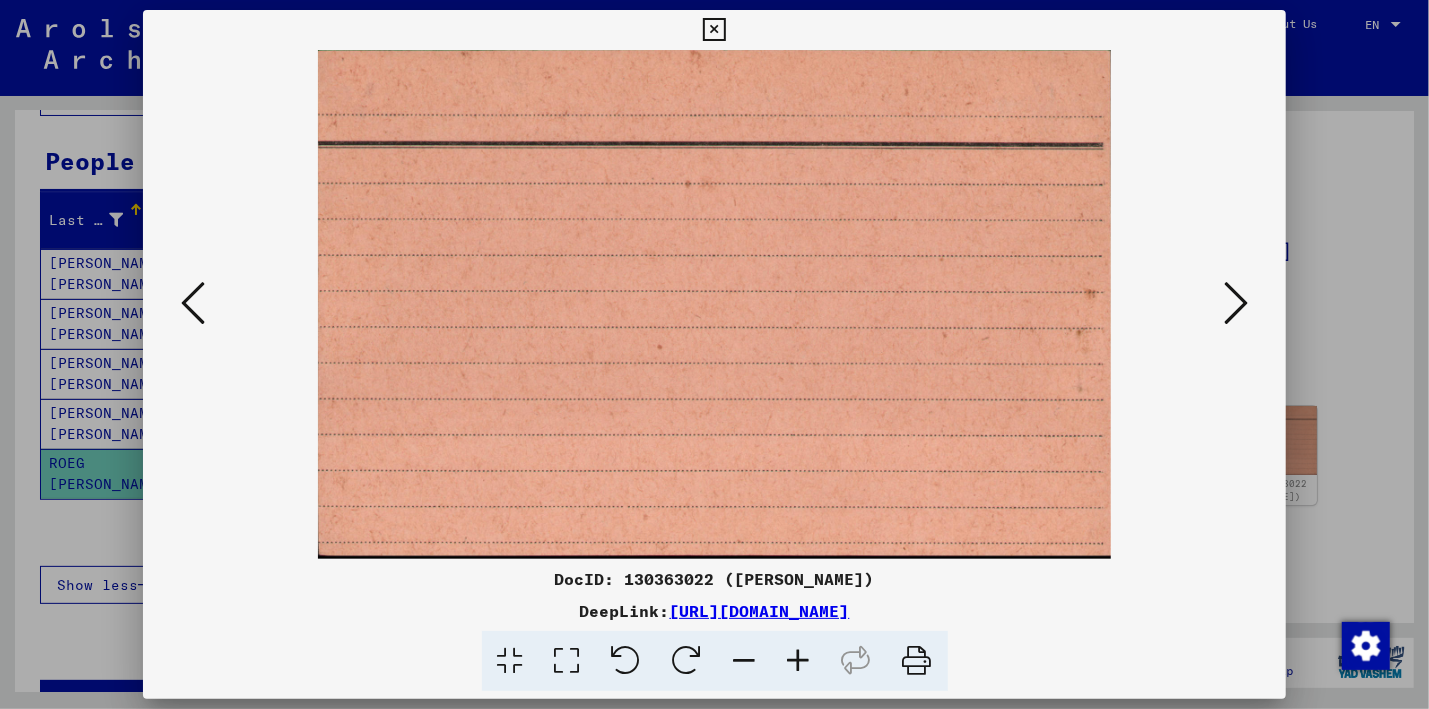 click at bounding box center (1236, 303) 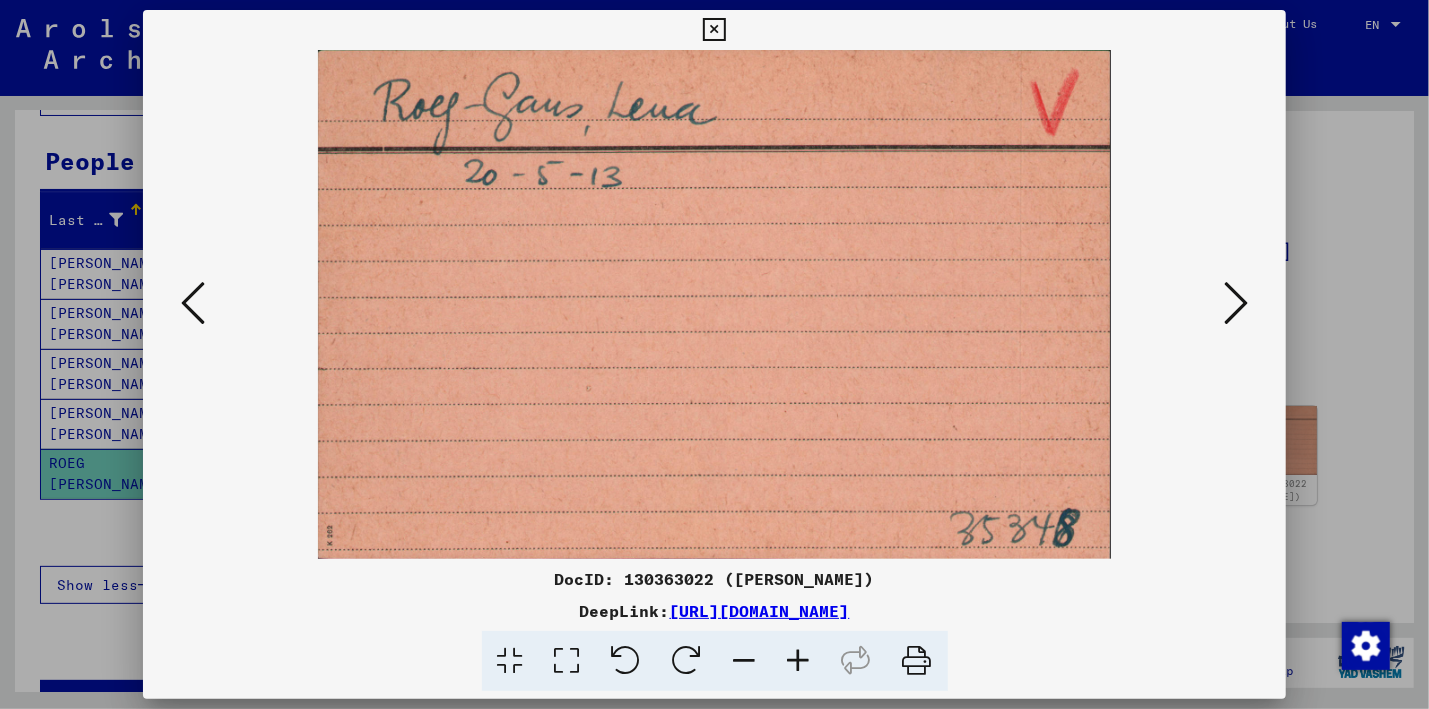 click at bounding box center (1236, 303) 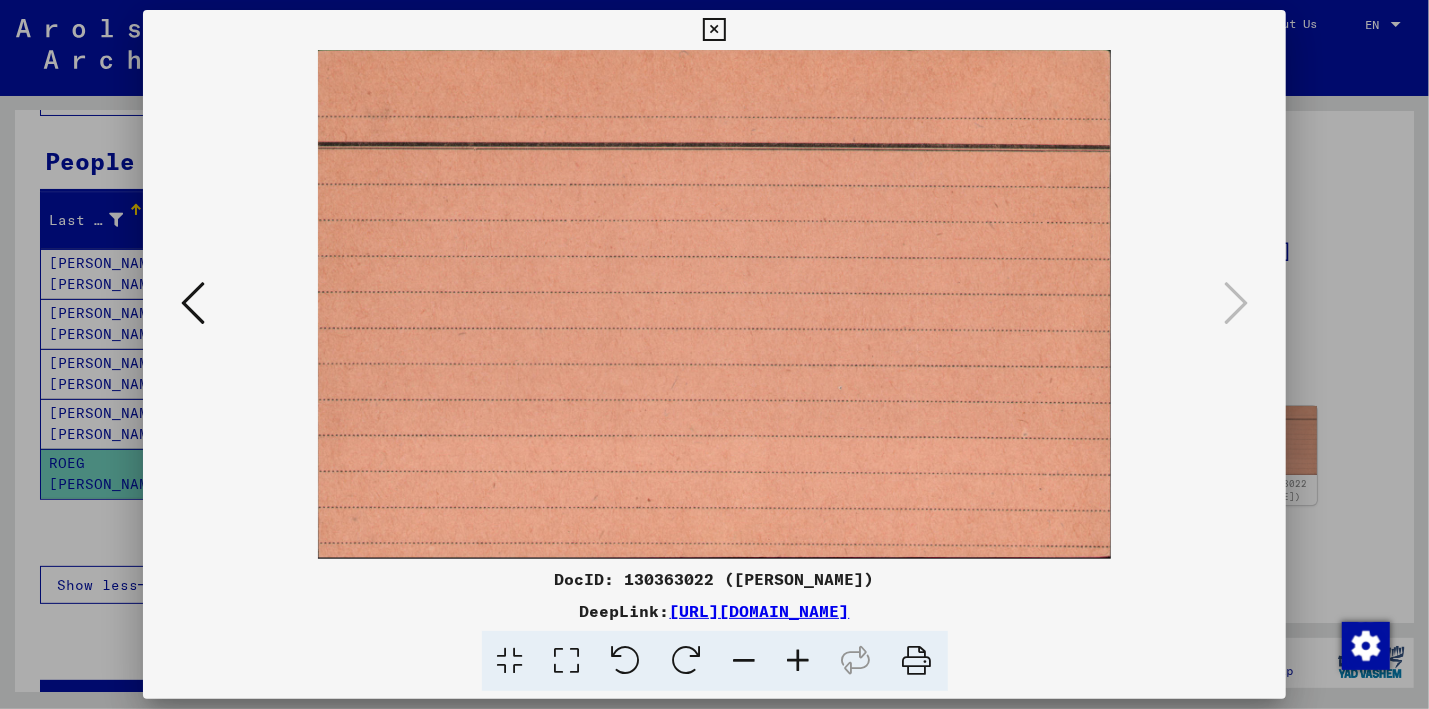 click at bounding box center (714, 304) 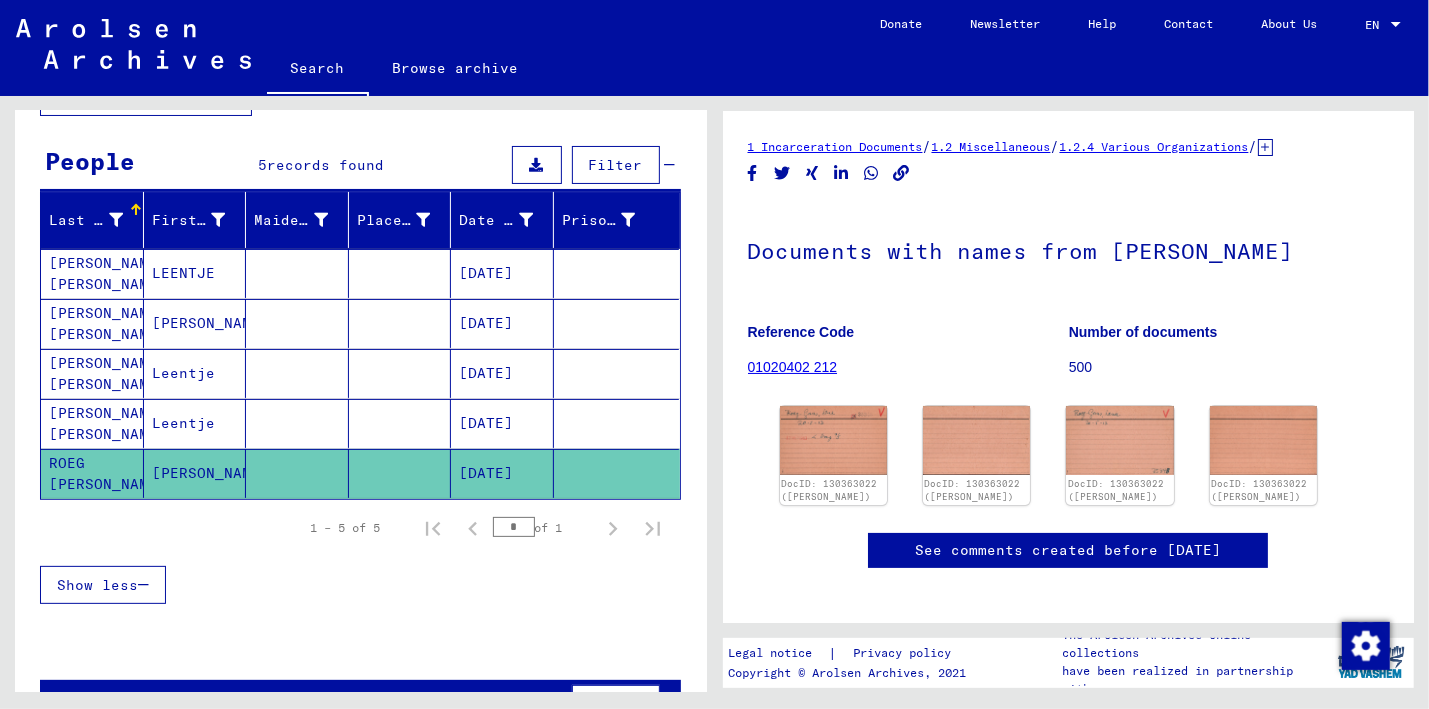 click on "[PERSON_NAME] [PERSON_NAME]" at bounding box center [92, 473] 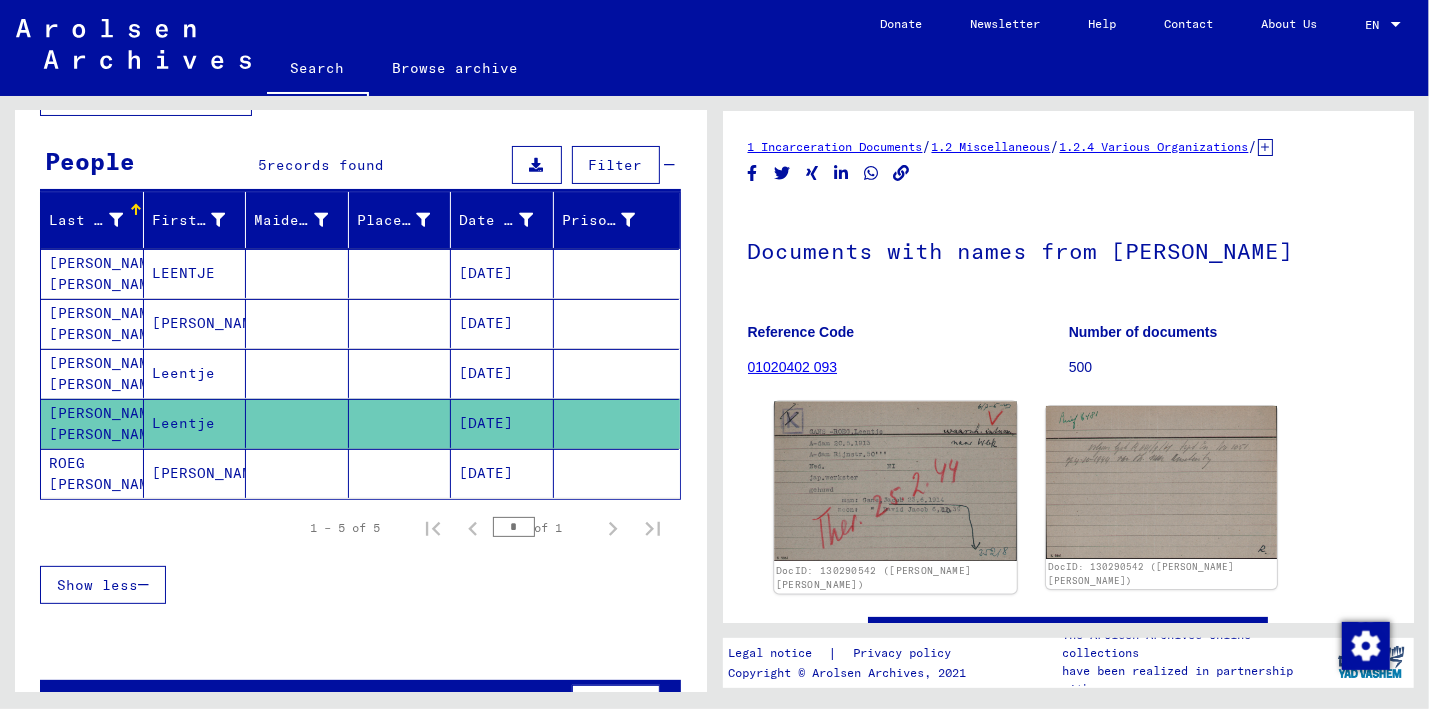 click 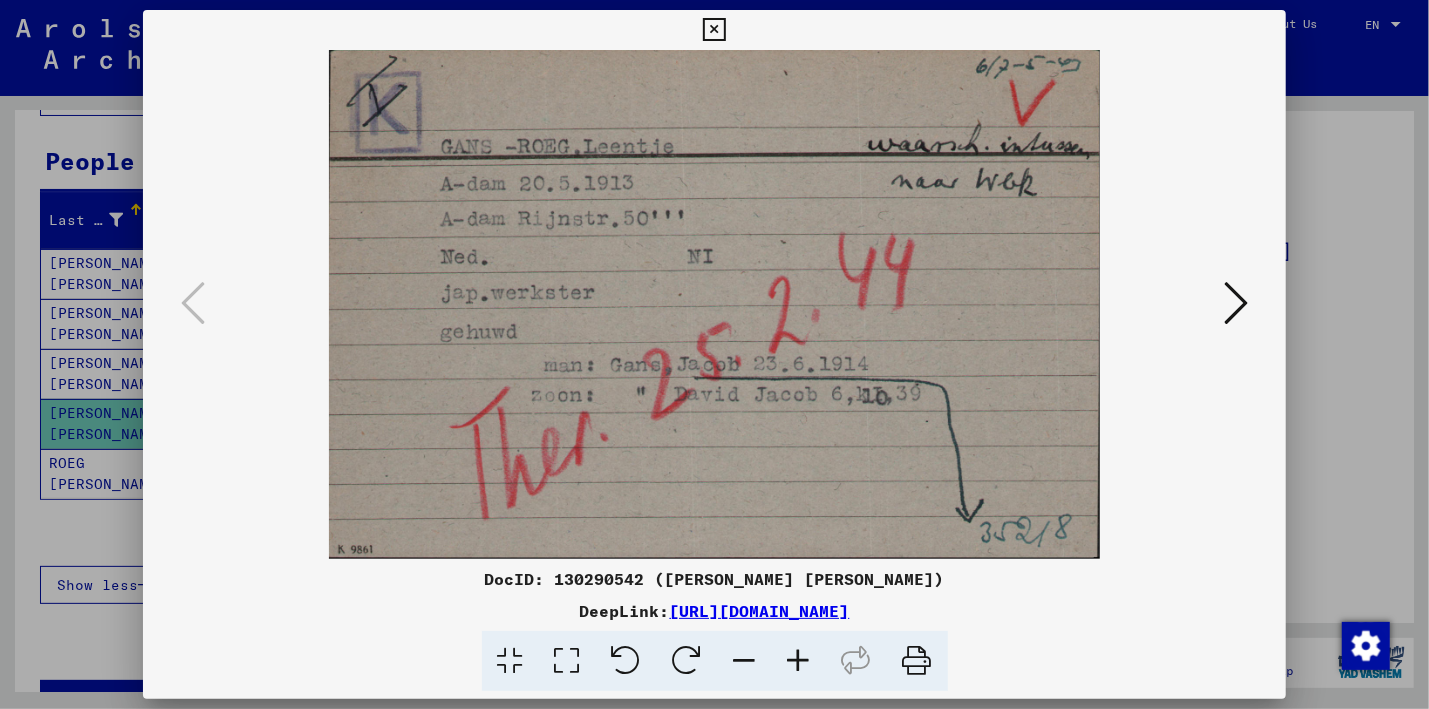 click at bounding box center (1236, 303) 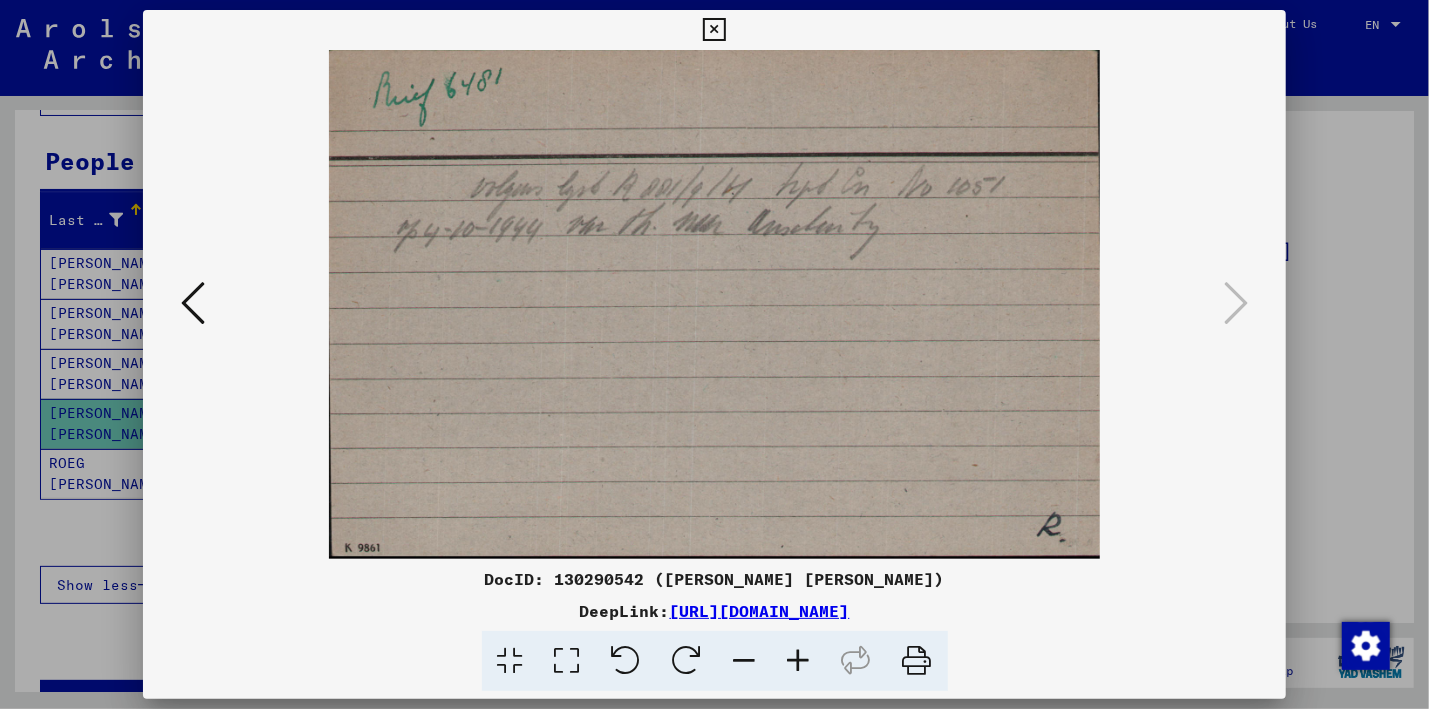 click at bounding box center (714, 30) 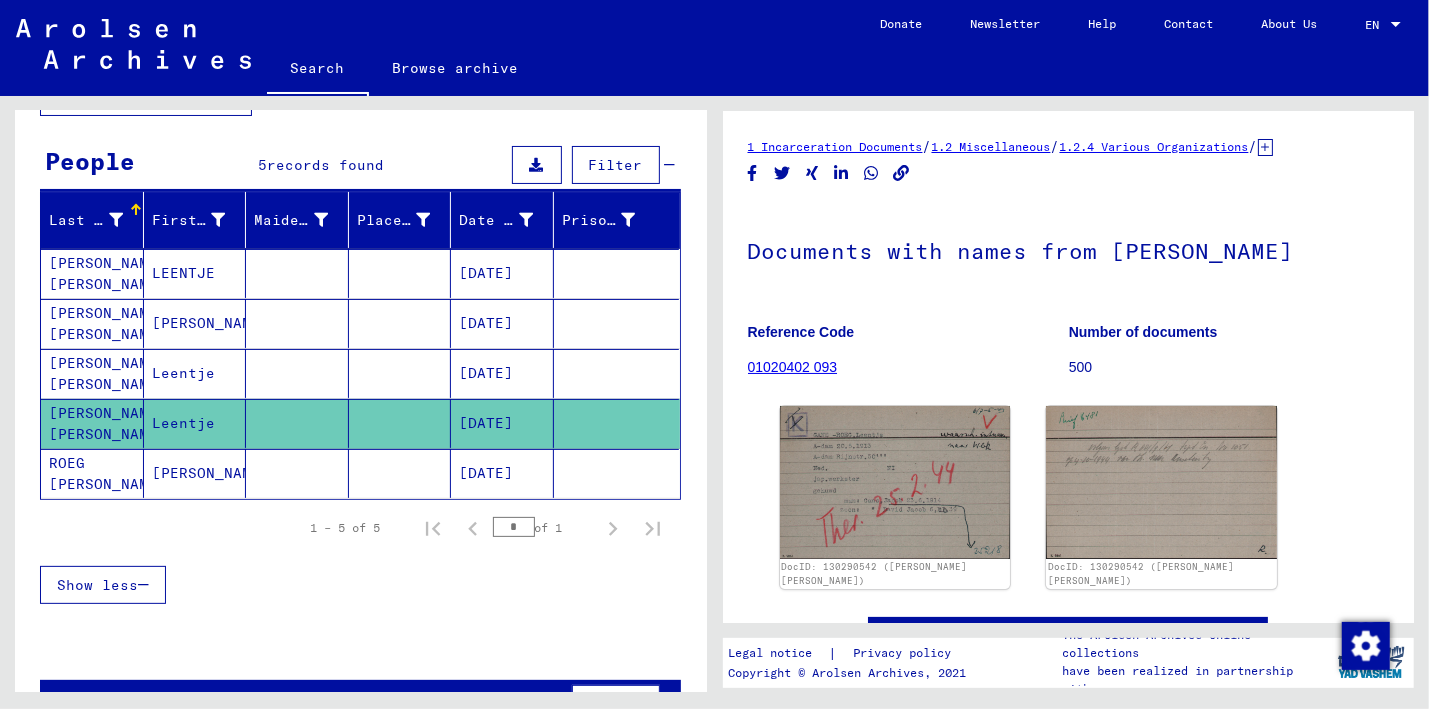 click on "[PERSON_NAME] [PERSON_NAME]" at bounding box center (92, 373) 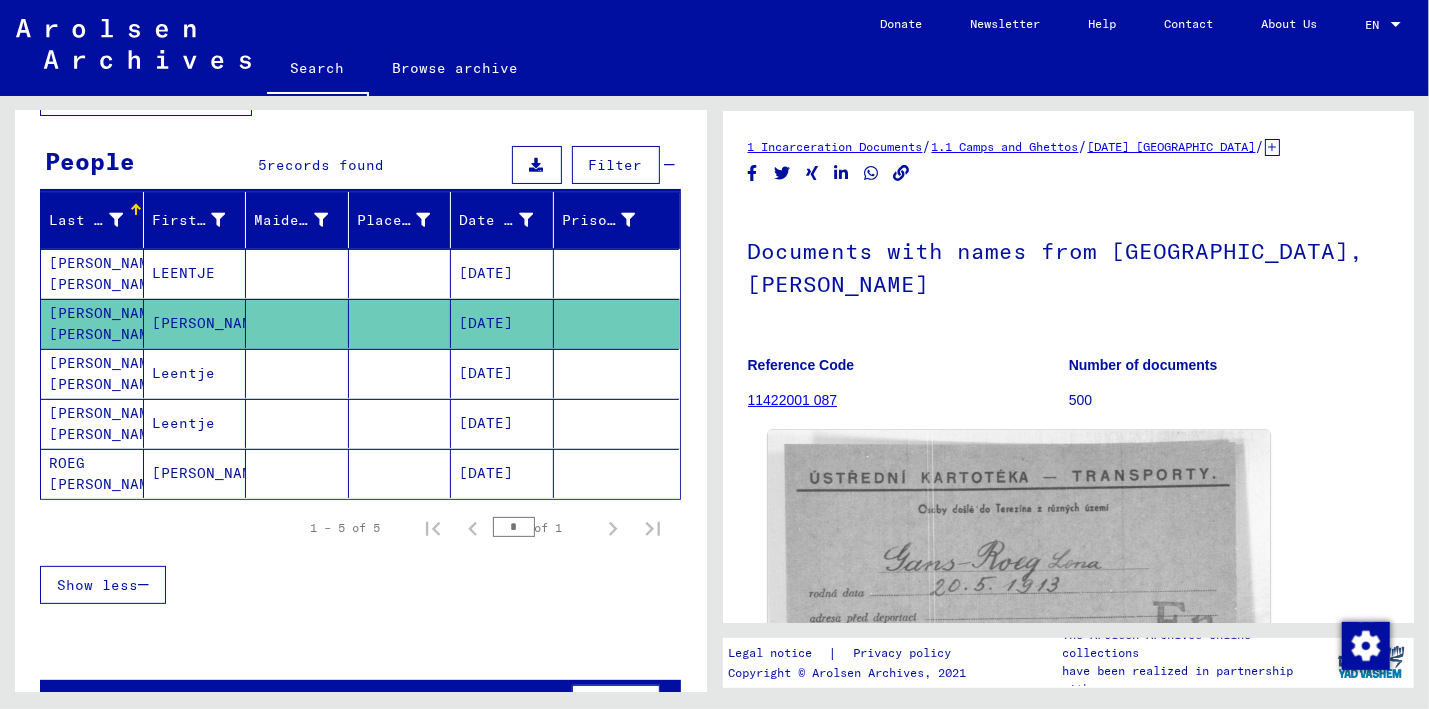 click 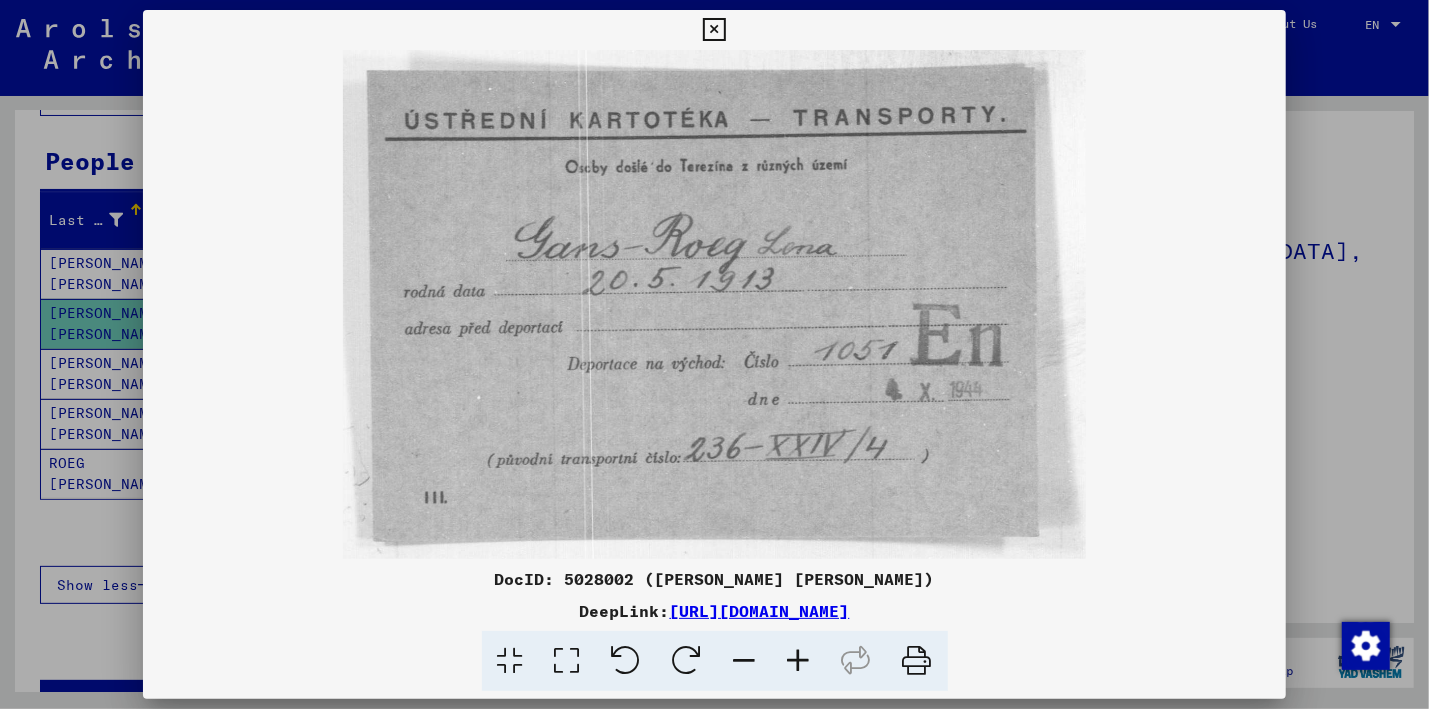 click at bounding box center (714, 30) 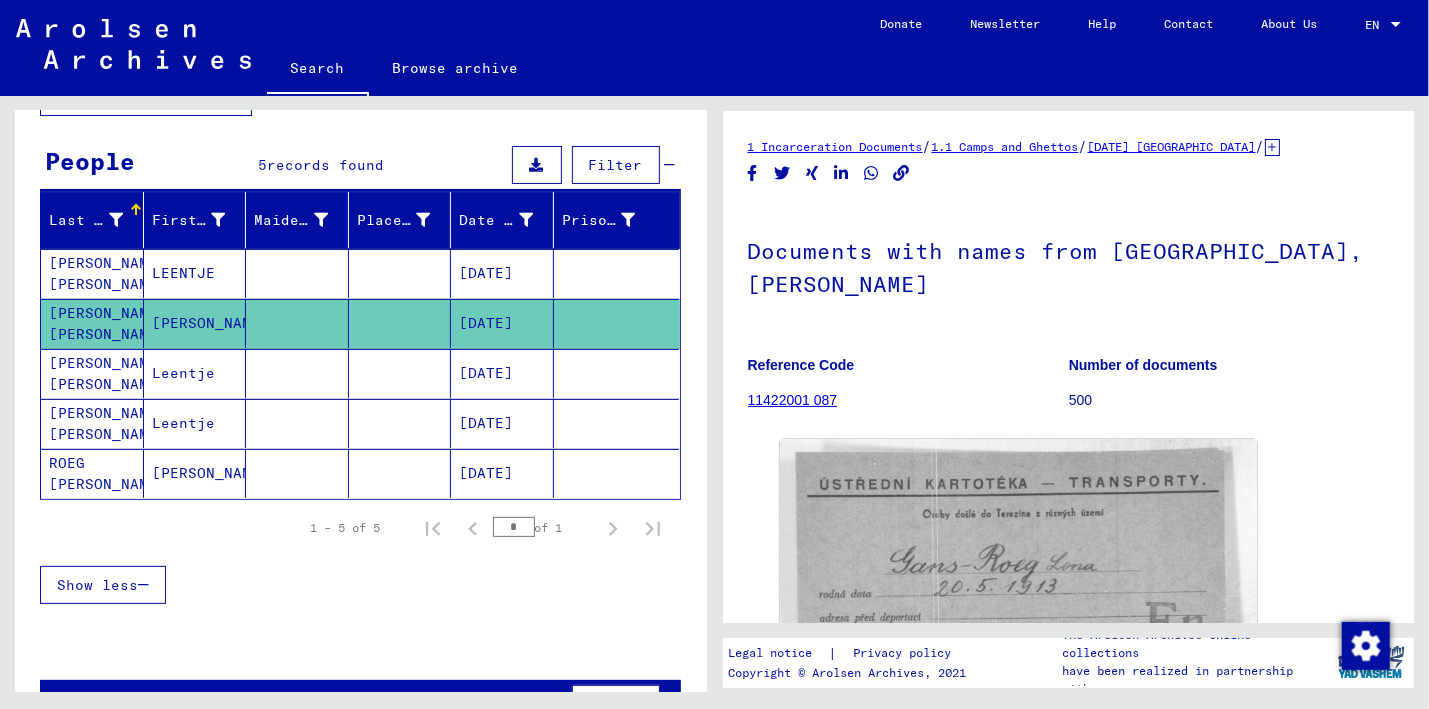 click on "[PERSON_NAME] [PERSON_NAME]" at bounding box center [92, 323] 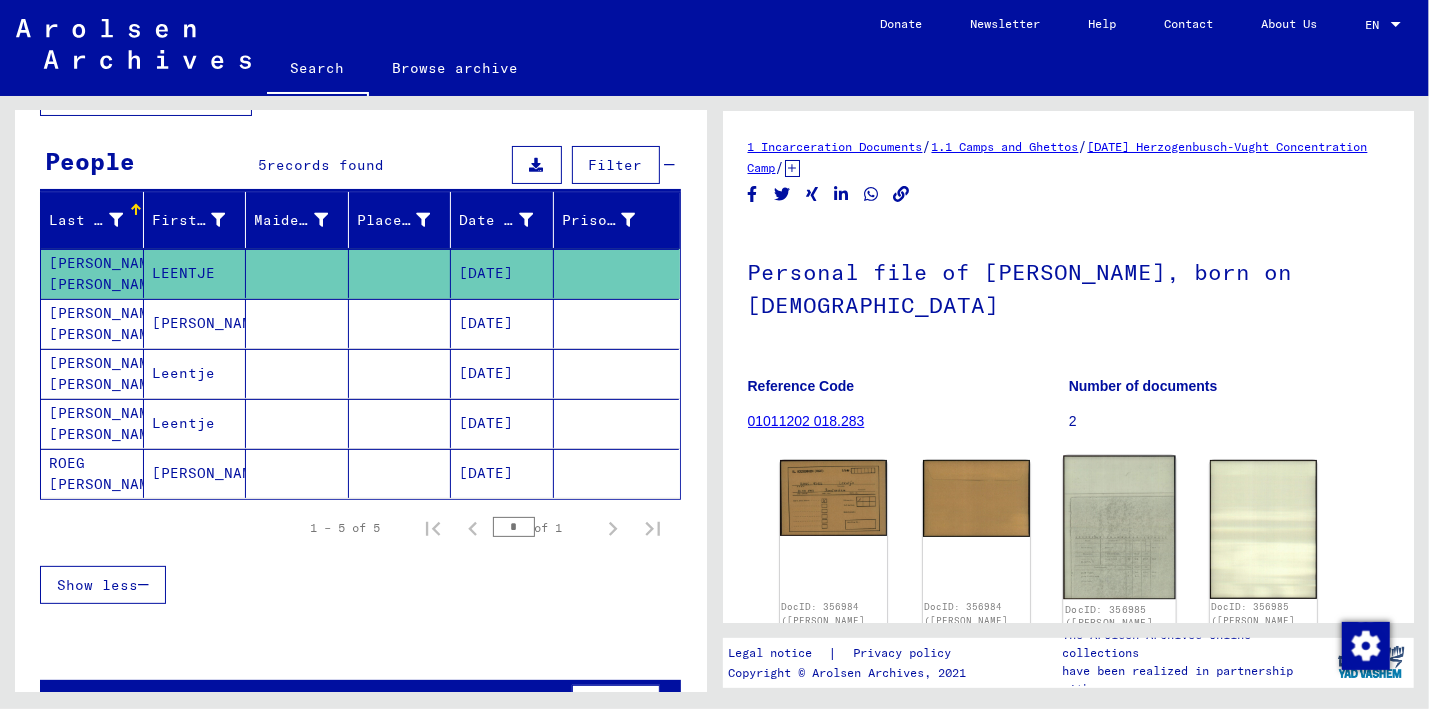 click 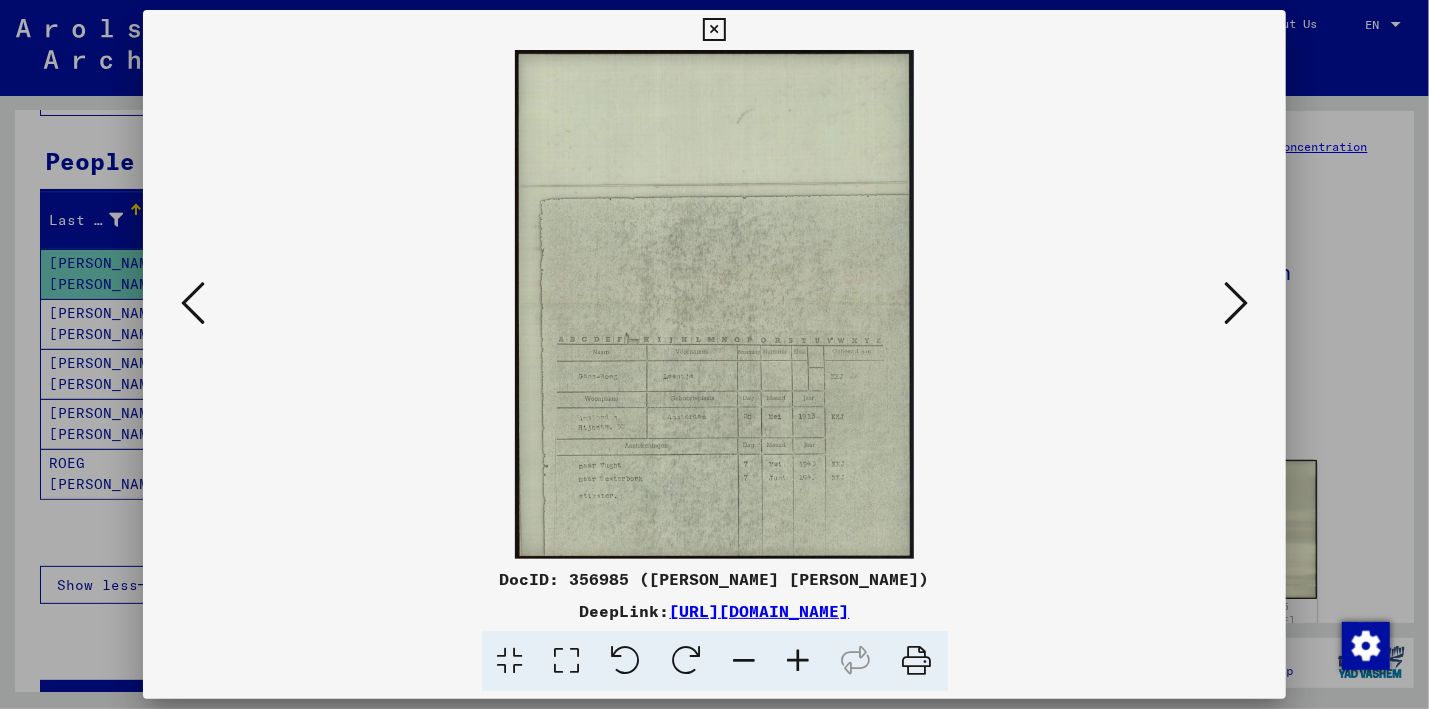 click at bounding box center (714, 30) 